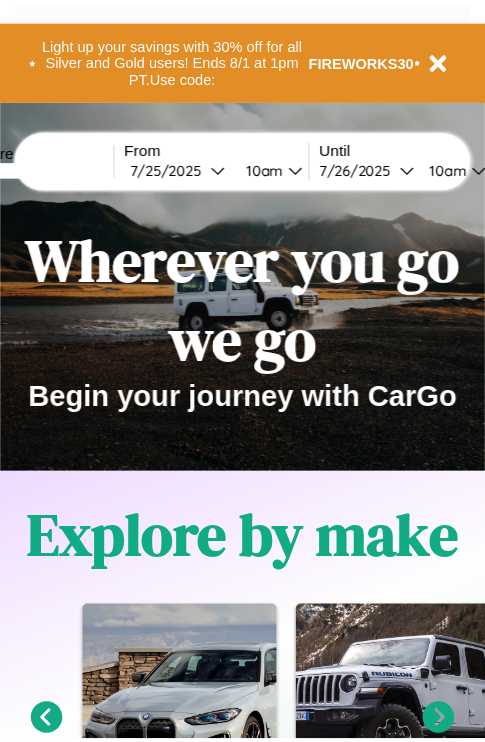 scroll, scrollTop: 0, scrollLeft: 0, axis: both 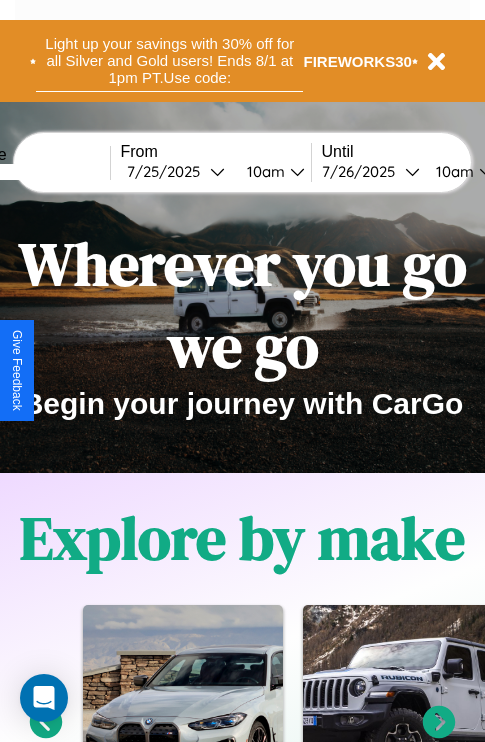 click on "Light up your savings with 30% off for all Silver and Gold users! Ends 8/1 at 1pm PT.  Use code:" at bounding box center (169, 61) 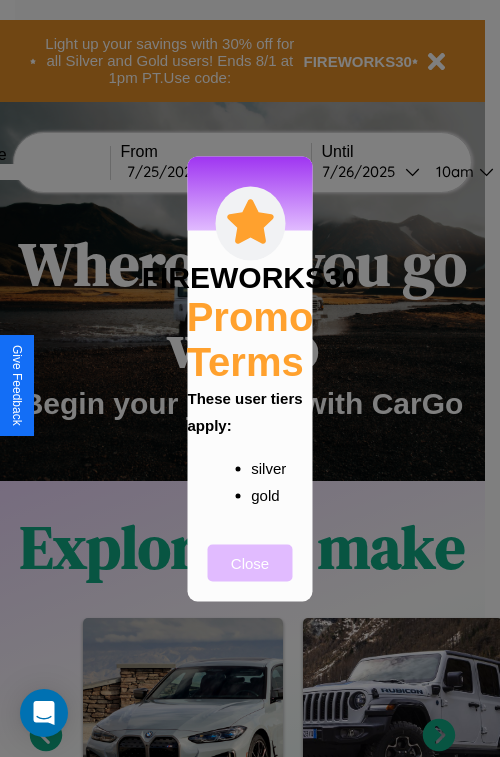 click on "Close" at bounding box center [250, 562] 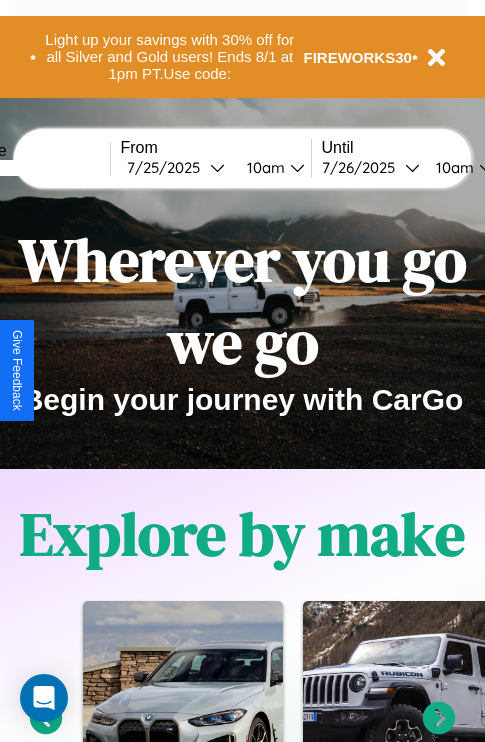 scroll, scrollTop: 0, scrollLeft: 0, axis: both 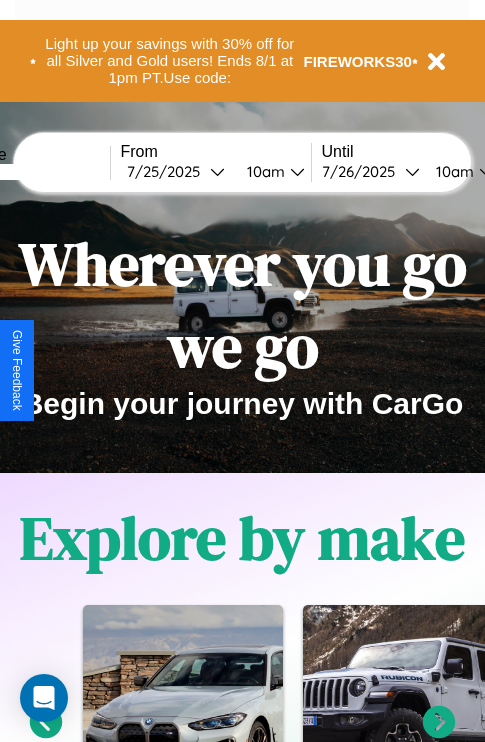 click at bounding box center [35, 172] 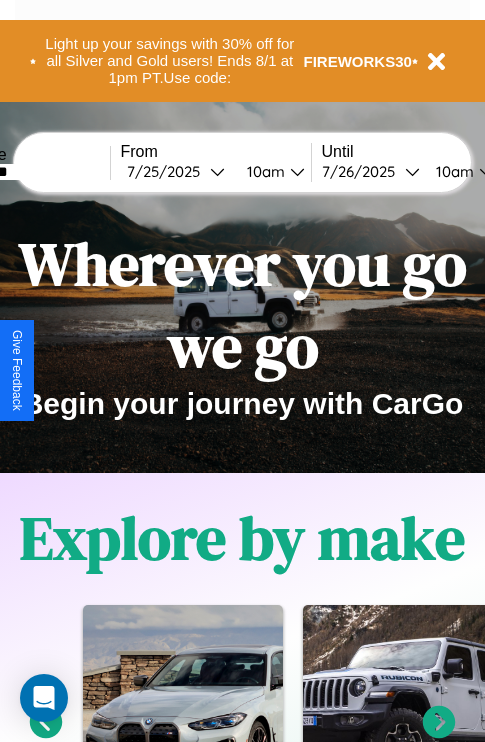 type on "********" 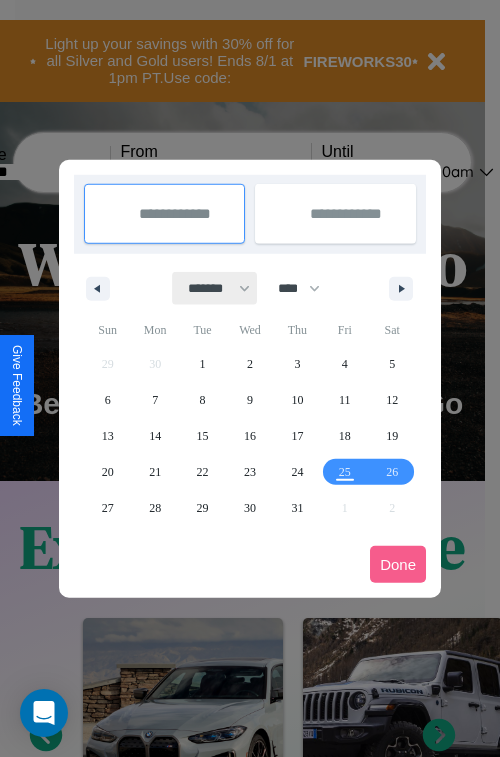 click on "******* ******** ***** ***** *** **** **** ****** ********* ******* ******** ********" at bounding box center (215, 288) 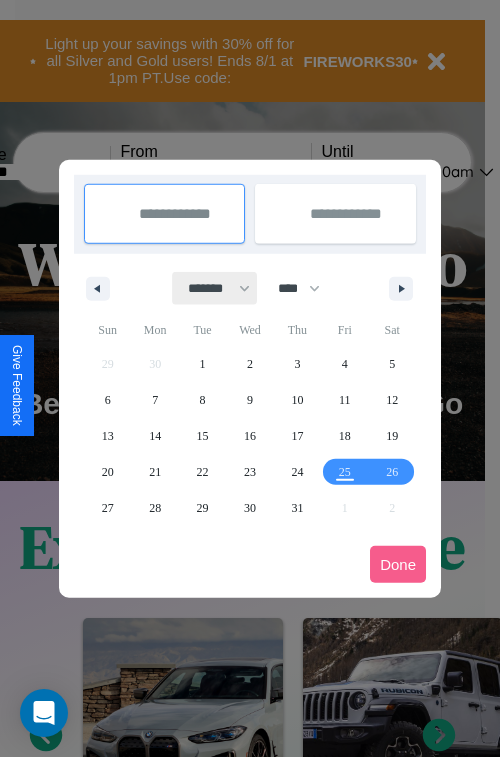 select on "*" 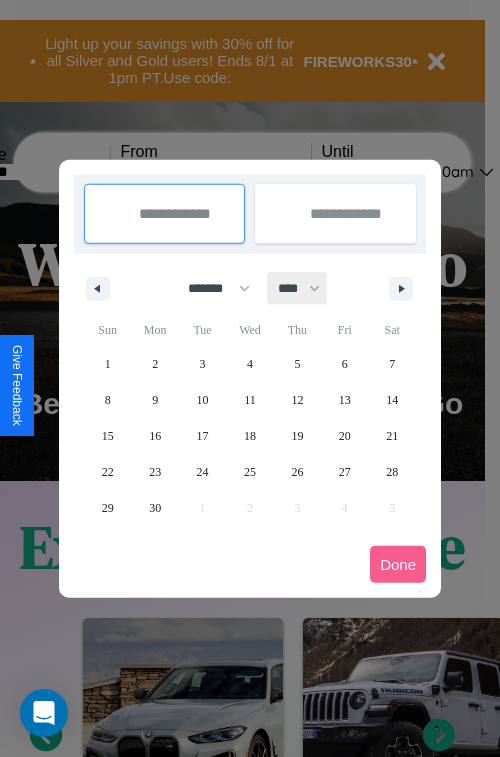 click on "**** **** **** **** **** **** **** **** **** **** **** **** **** **** **** **** **** **** **** **** **** **** **** **** **** **** **** **** **** **** **** **** **** **** **** **** **** **** **** **** **** **** **** **** **** **** **** **** **** **** **** **** **** **** **** **** **** **** **** **** **** **** **** **** **** **** **** **** **** **** **** **** **** **** **** **** **** **** **** **** **** **** **** **** **** **** **** **** **** **** **** **** **** **** **** **** **** **** **** **** **** **** **** **** **** **** **** **** **** **** **** **** **** **** **** **** **** **** **** **** ****" at bounding box center (298, 288) 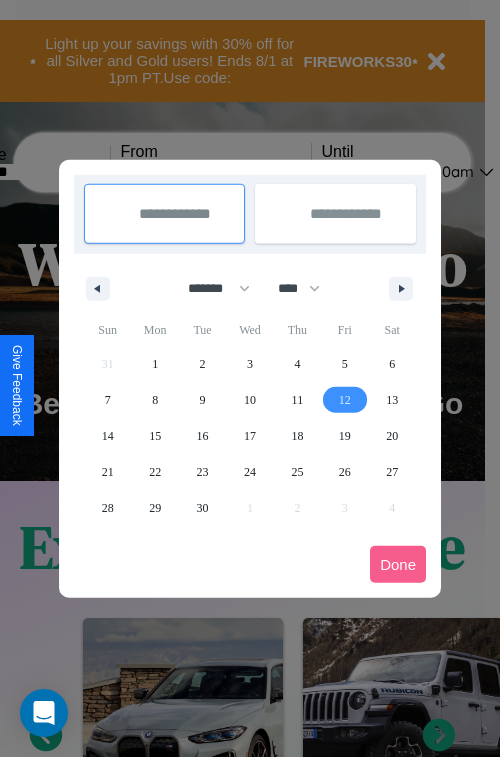 click on "12" at bounding box center [345, 400] 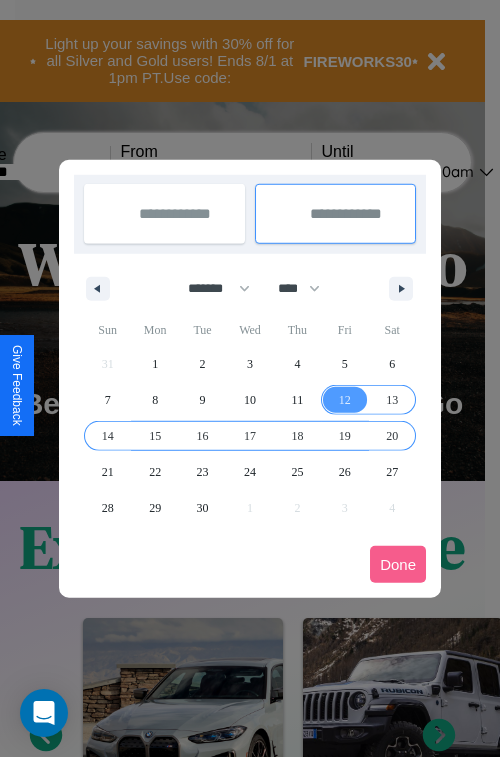 click on "20" at bounding box center (392, 436) 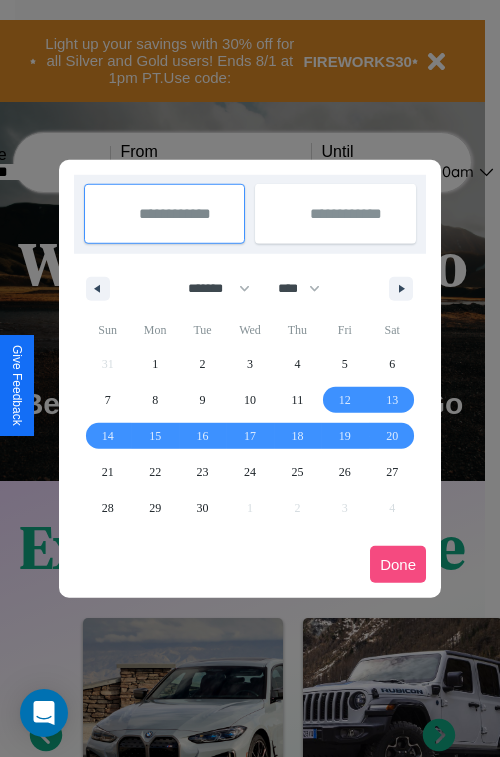 click on "Done" at bounding box center (398, 564) 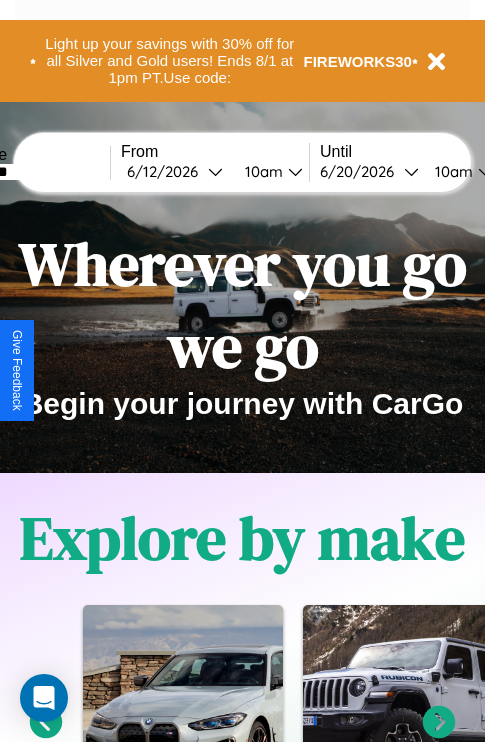 click on "10am" at bounding box center [451, 171] 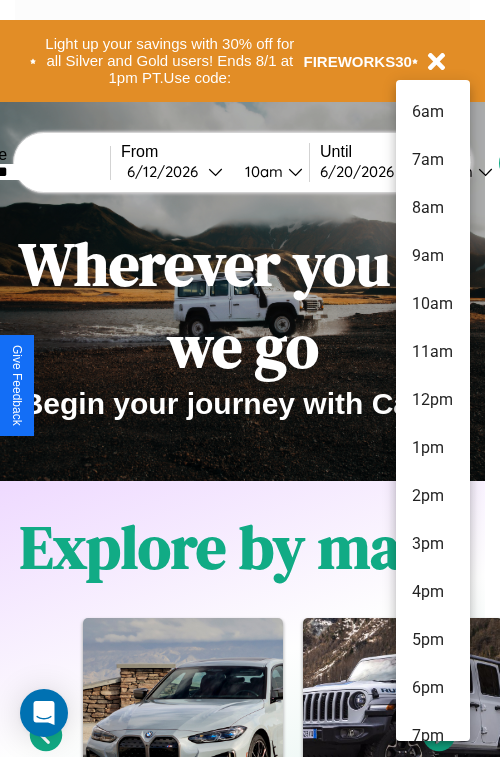 click on "5pm" at bounding box center [433, 640] 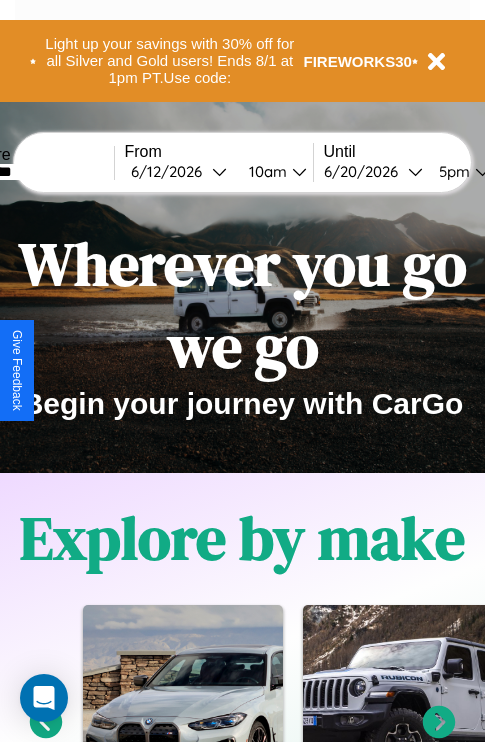 scroll, scrollTop: 0, scrollLeft: 72, axis: horizontal 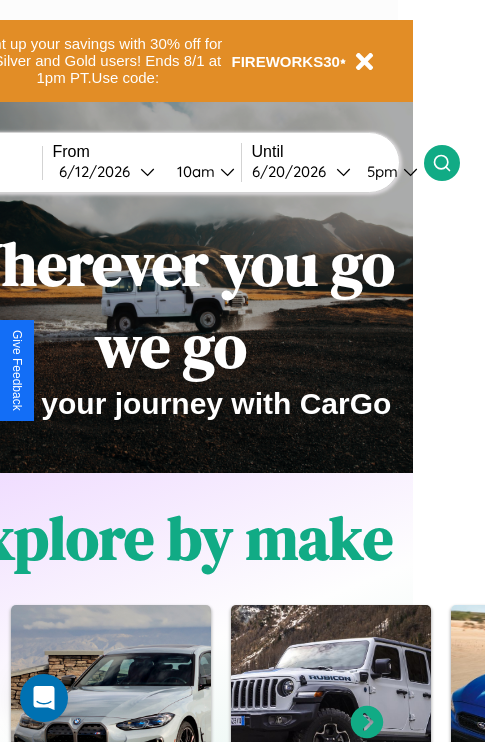 click 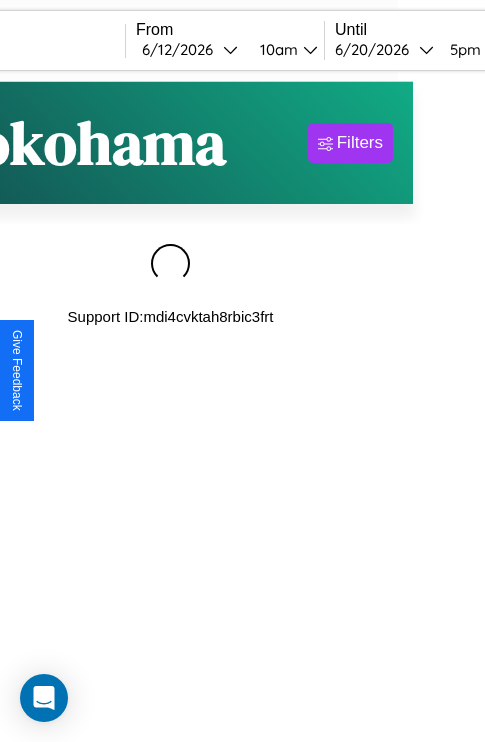 scroll, scrollTop: 0, scrollLeft: 0, axis: both 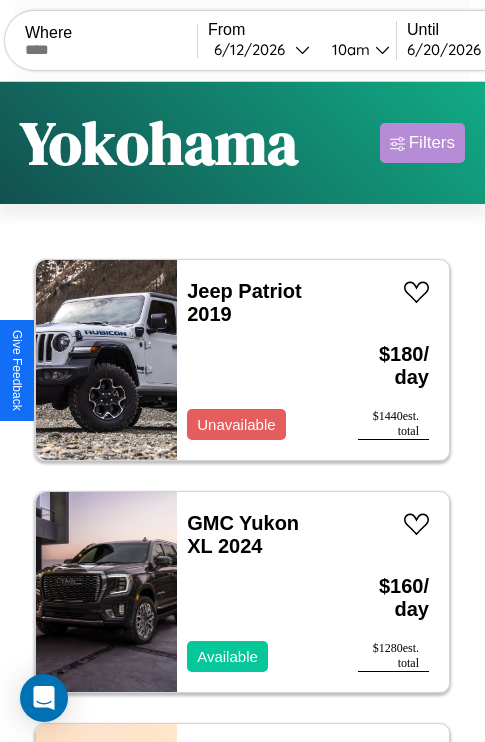 click on "Filters" at bounding box center [432, 143] 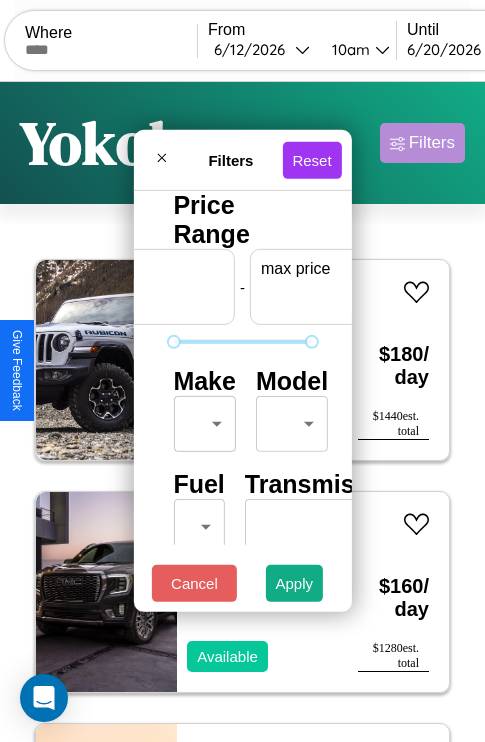 scroll, scrollTop: 0, scrollLeft: 124, axis: horizontal 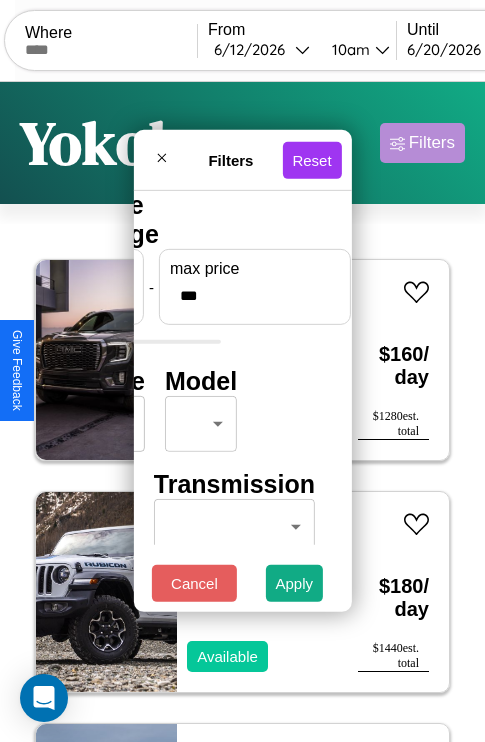 type on "***" 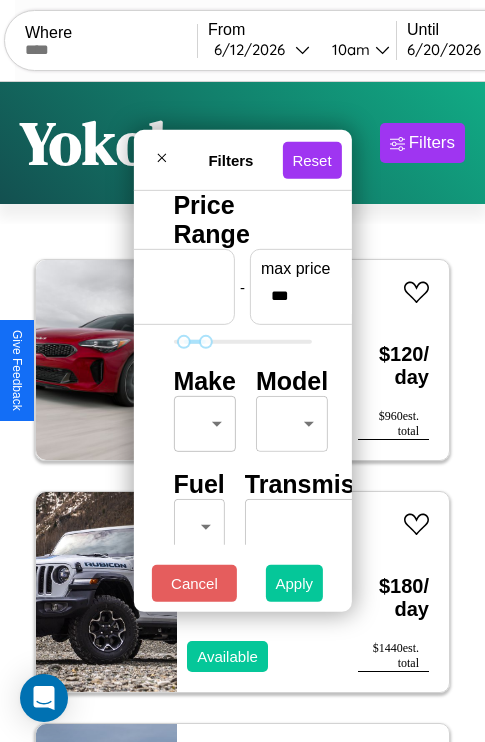 type on "**" 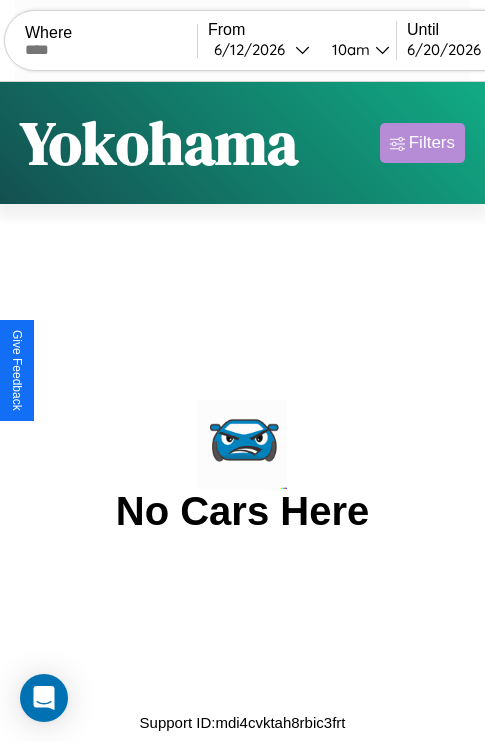 click on "Filters" at bounding box center (432, 143) 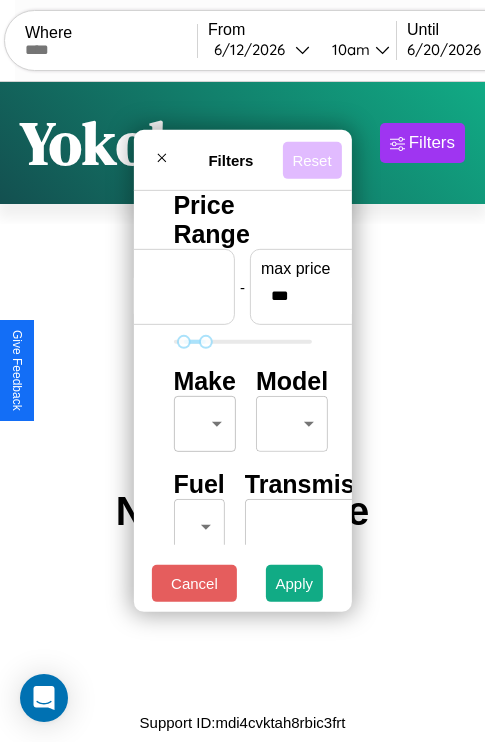 click on "Reset" at bounding box center [311, 159] 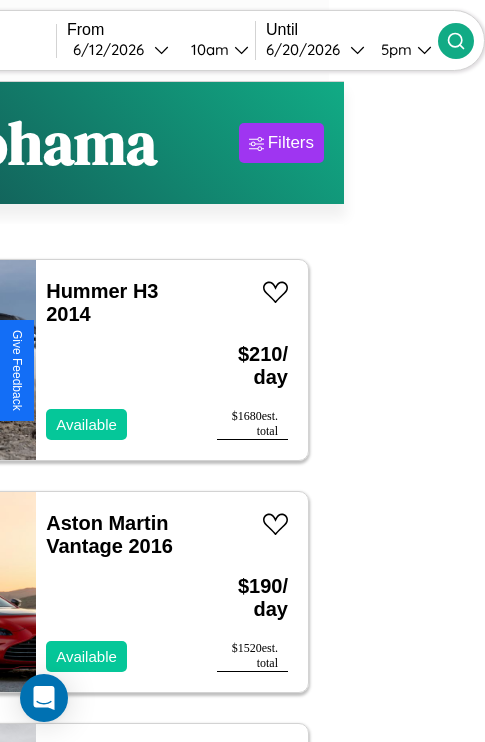 type on "******" 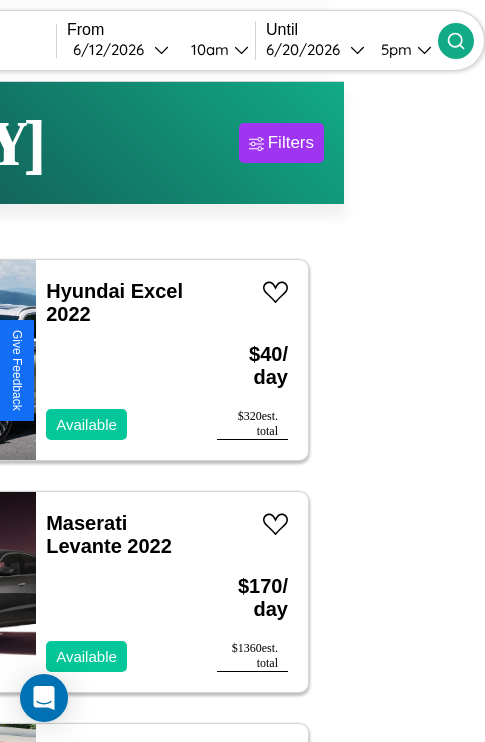 scroll, scrollTop: 61, scrollLeft: 86, axis: both 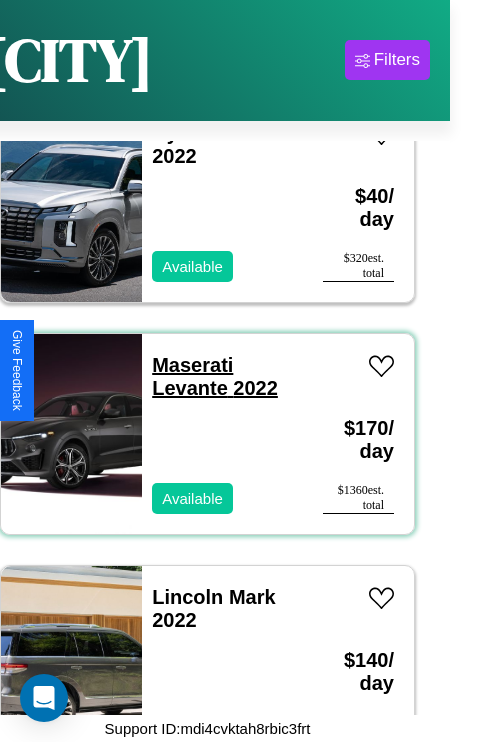 click on "Maserati   Levante   2022" at bounding box center (215, 376) 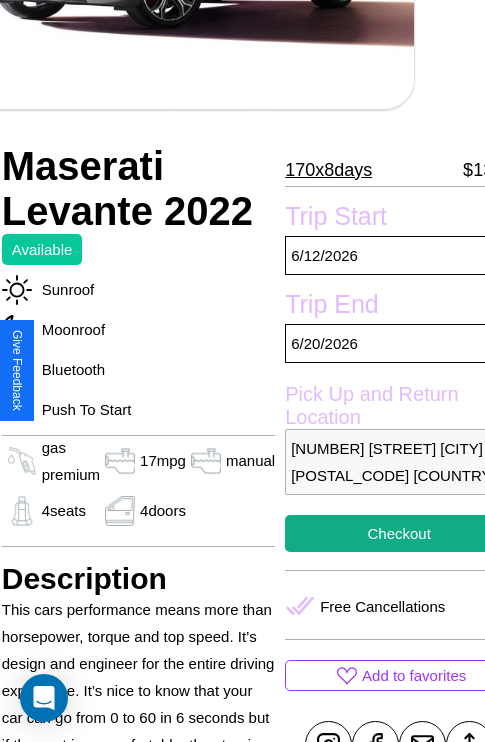scroll, scrollTop: 424, scrollLeft: 91, axis: both 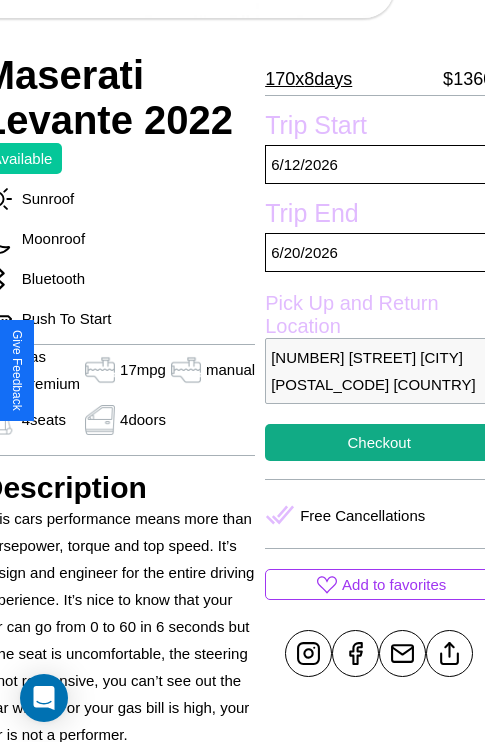 click on "[NUMBER] [STREET] [CITY] [POSTAL_CODE] [COUNTRY]" at bounding box center [379, 371] 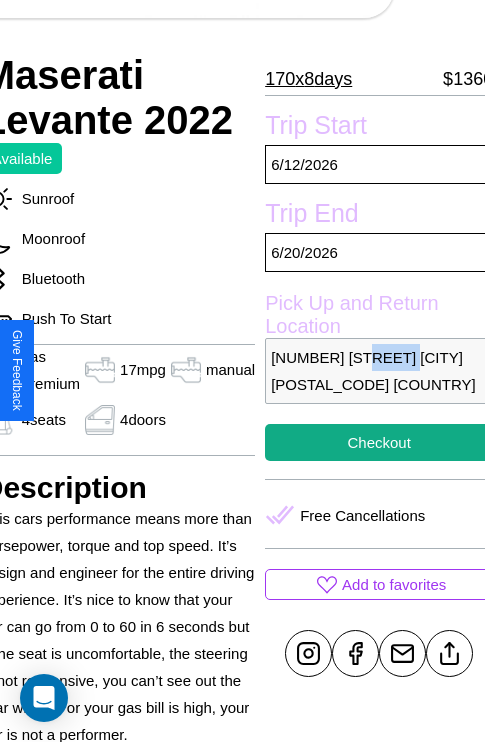 click on "7067 School Street  Madrid  69040 Spain" at bounding box center (379, 371) 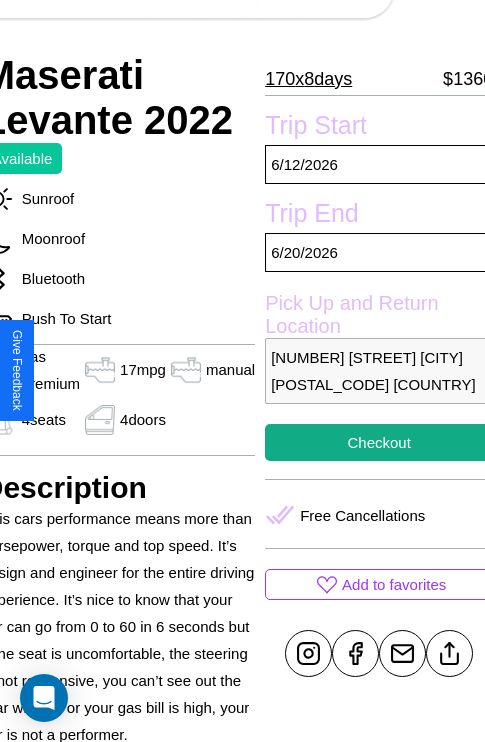 click on "7067 School Street  Madrid  69040 Spain" at bounding box center [379, 371] 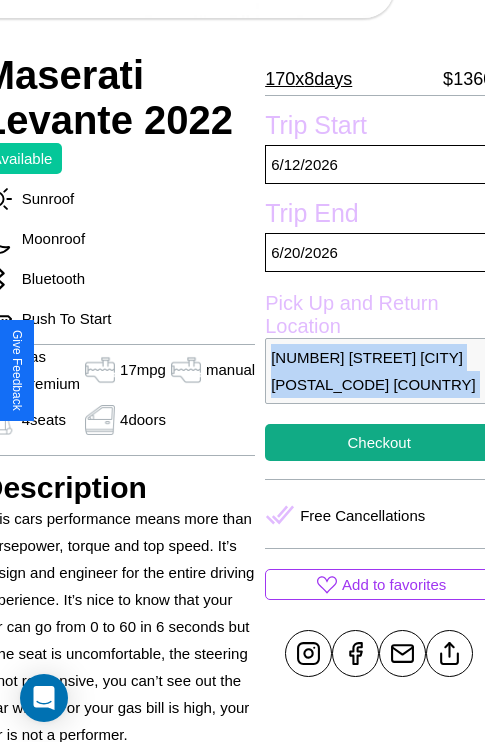 click on "7067 School Street  Madrid  69040 Spain" at bounding box center (379, 371) 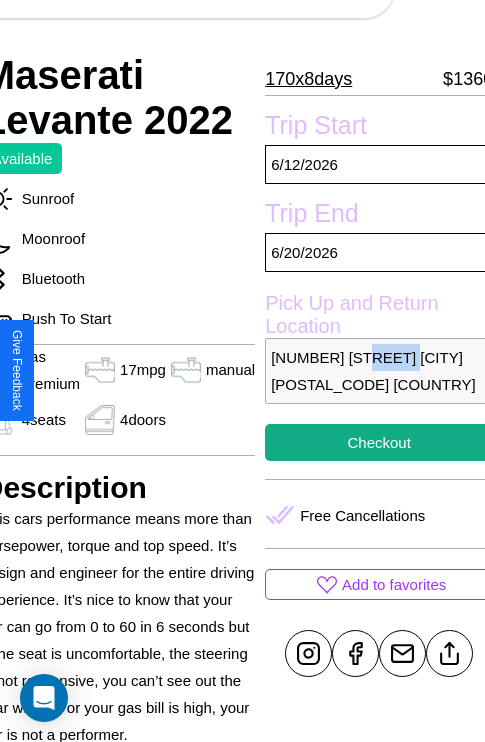 click on "7067 School Street  Madrid  69040 Spain" at bounding box center [379, 371] 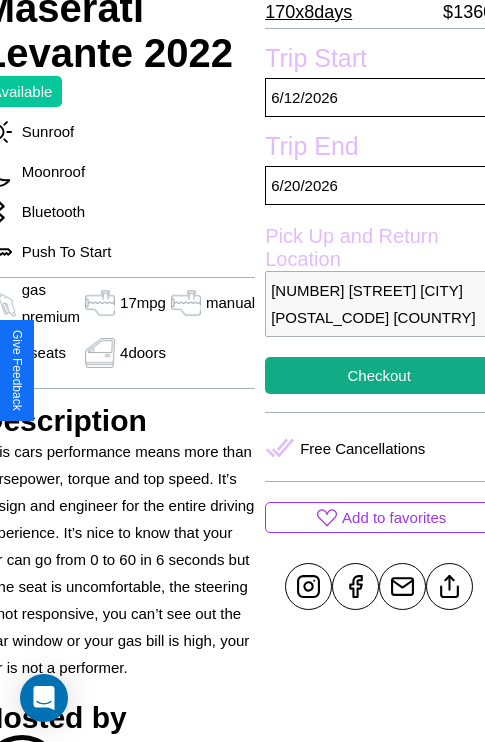 scroll, scrollTop: 496, scrollLeft: 91, axis: both 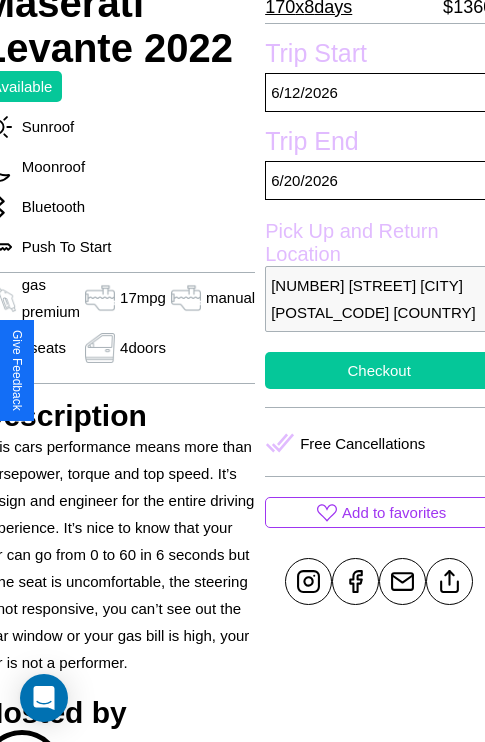 click on "Checkout" at bounding box center (379, 370) 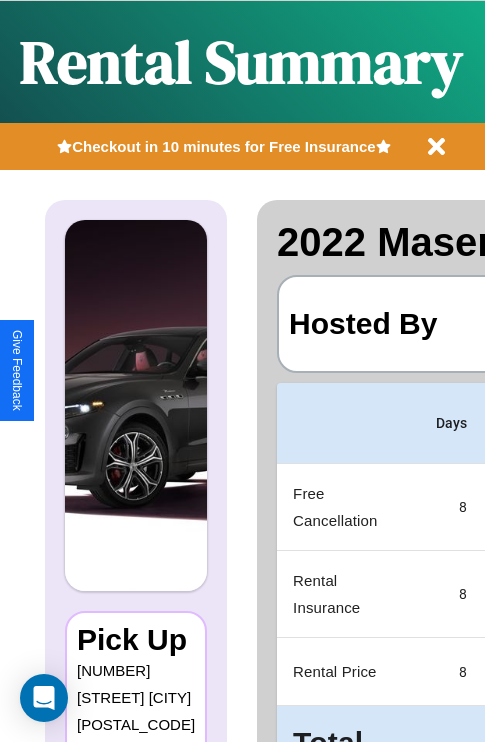 scroll, scrollTop: 0, scrollLeft: 378, axis: horizontal 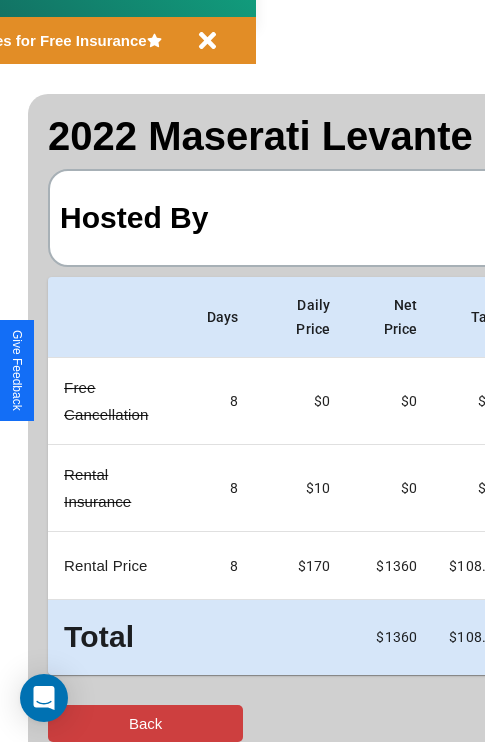 click on "Back" at bounding box center (145, 723) 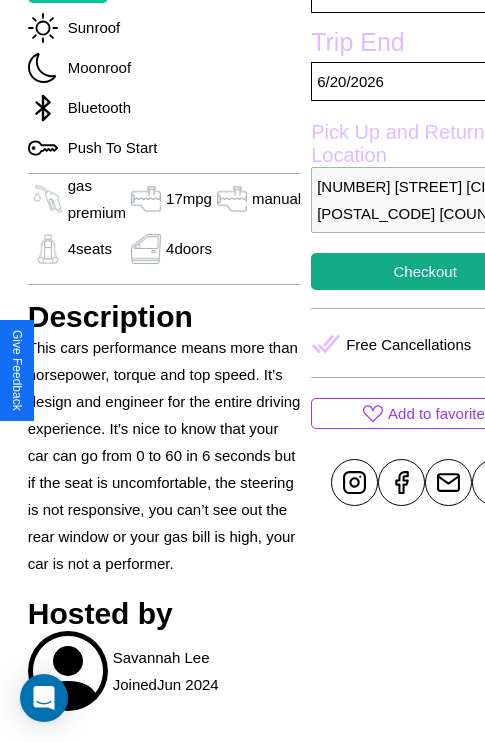 scroll, scrollTop: 496, scrollLeft: 91, axis: both 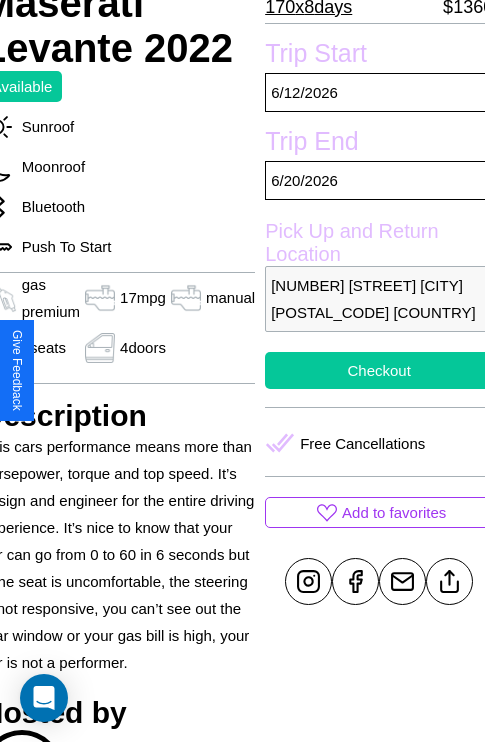 click on "Checkout" at bounding box center [379, 370] 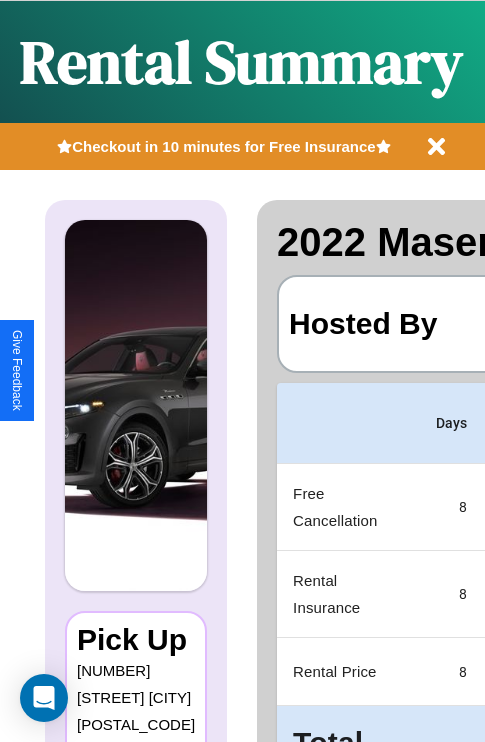 scroll, scrollTop: 0, scrollLeft: 378, axis: horizontal 